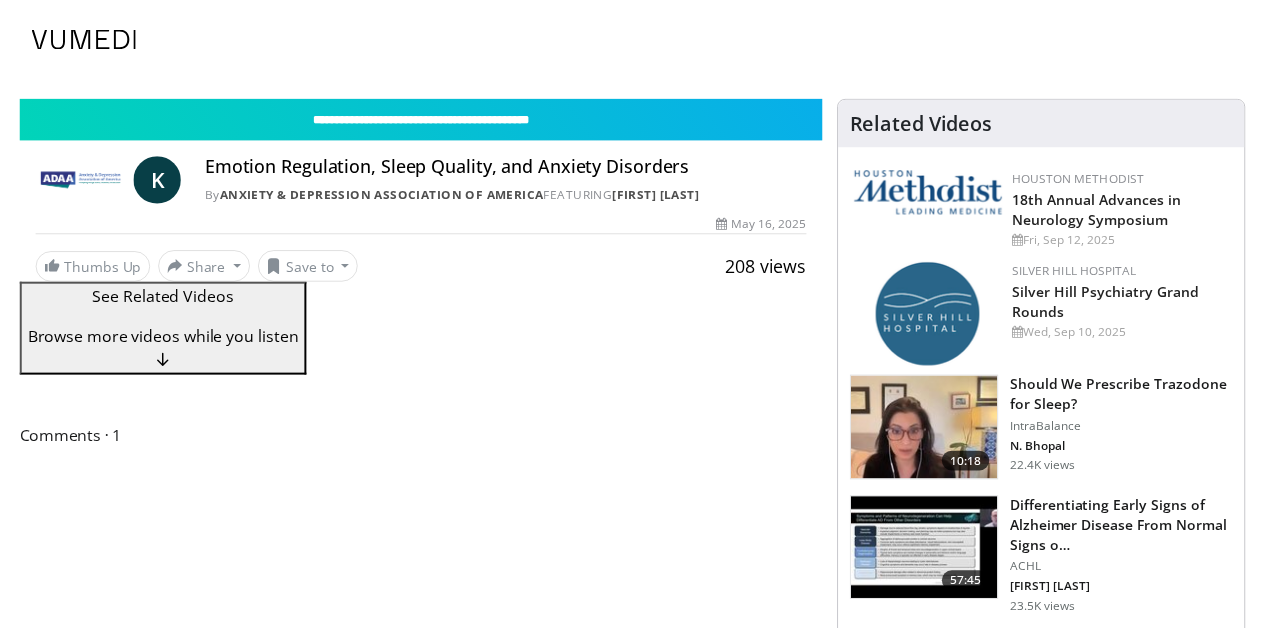 scroll, scrollTop: 0, scrollLeft: 0, axis: both 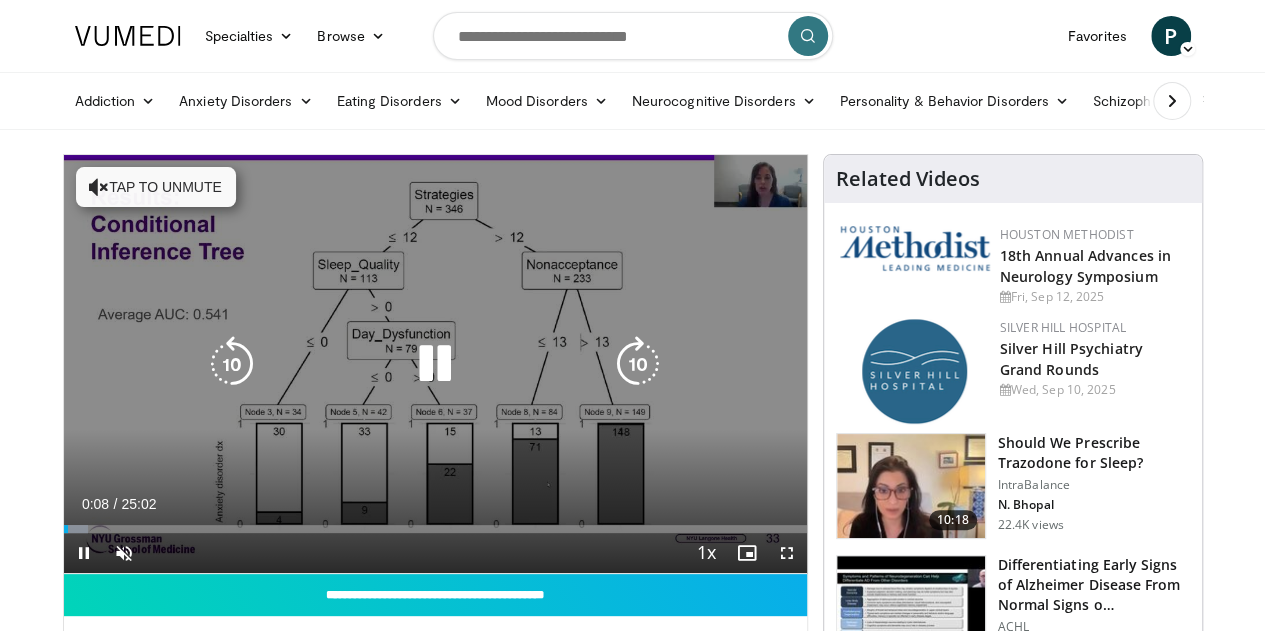 click on "10 seconds
Tap to unmute" at bounding box center [435, 364] 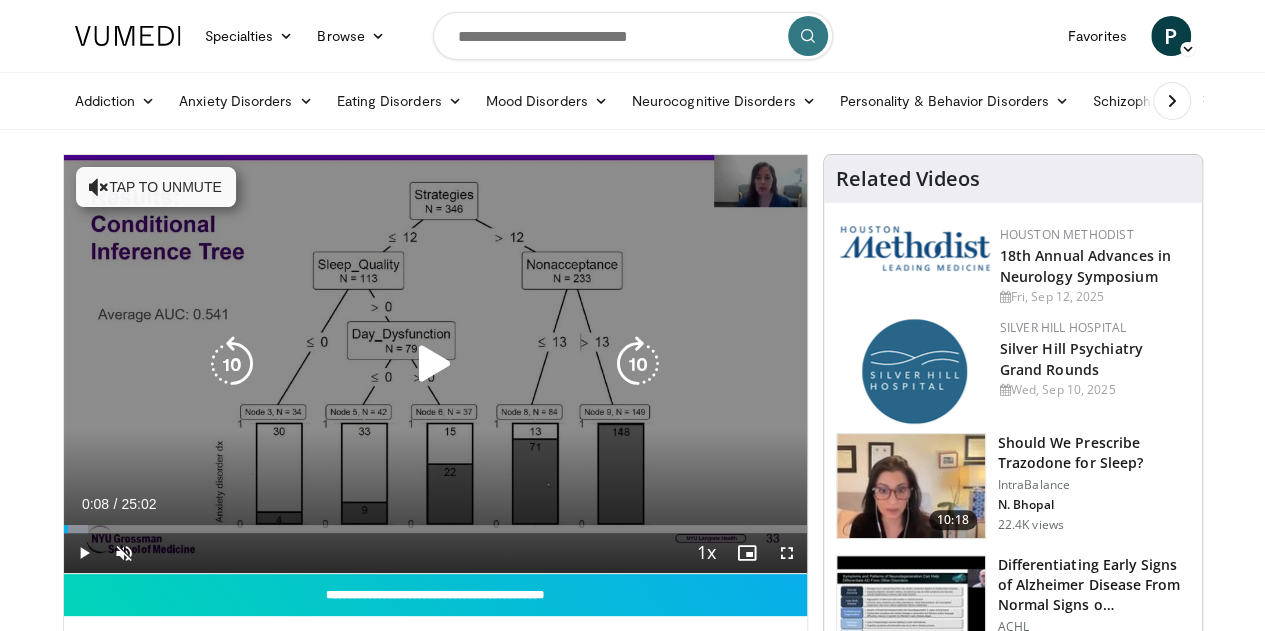 click at bounding box center [435, 364] 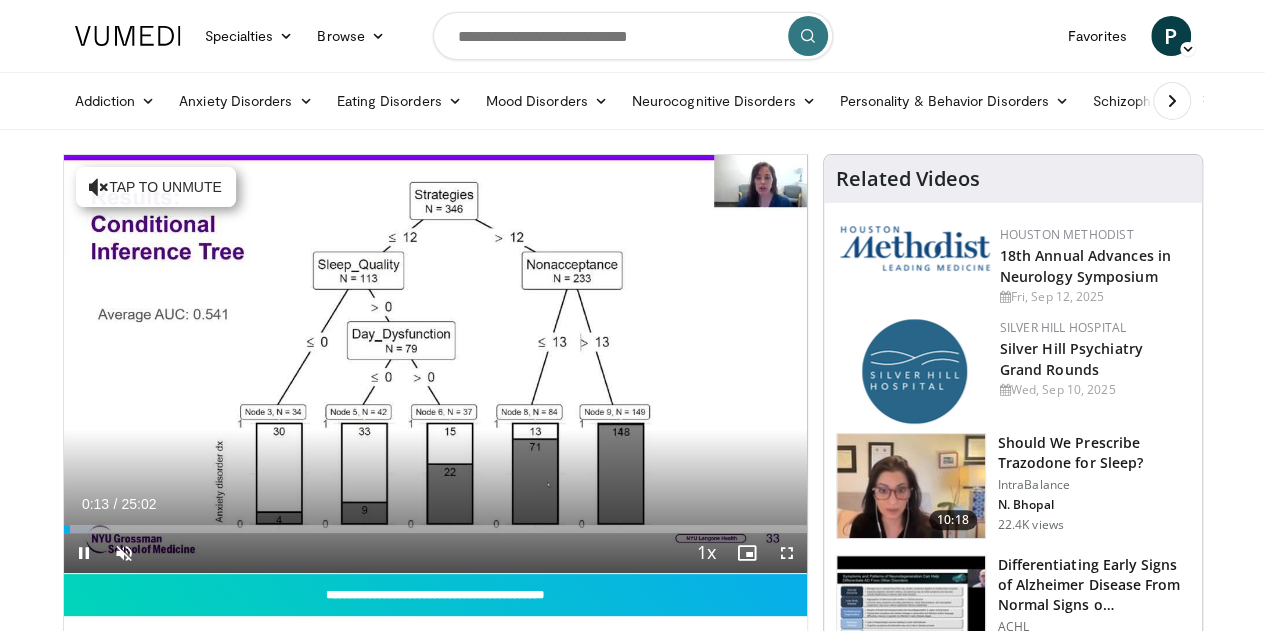 click on "Current Time  0:13 / Duration  25:02" at bounding box center (435, 504) 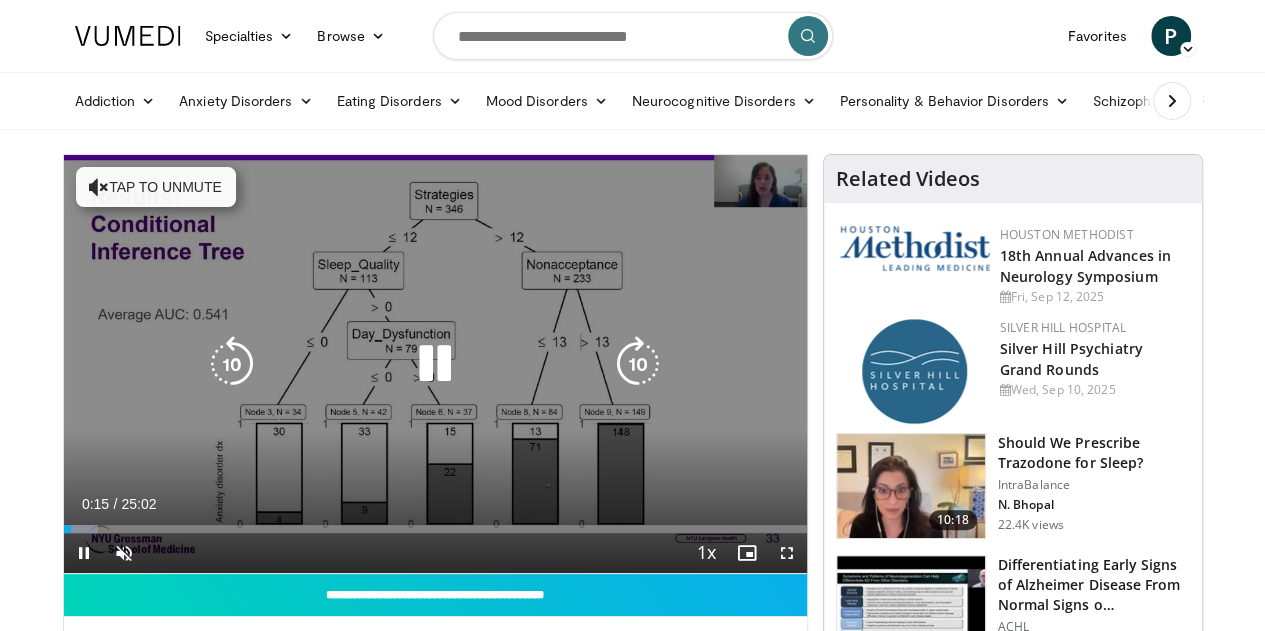 click on "Tap to unmute" at bounding box center (156, 187) 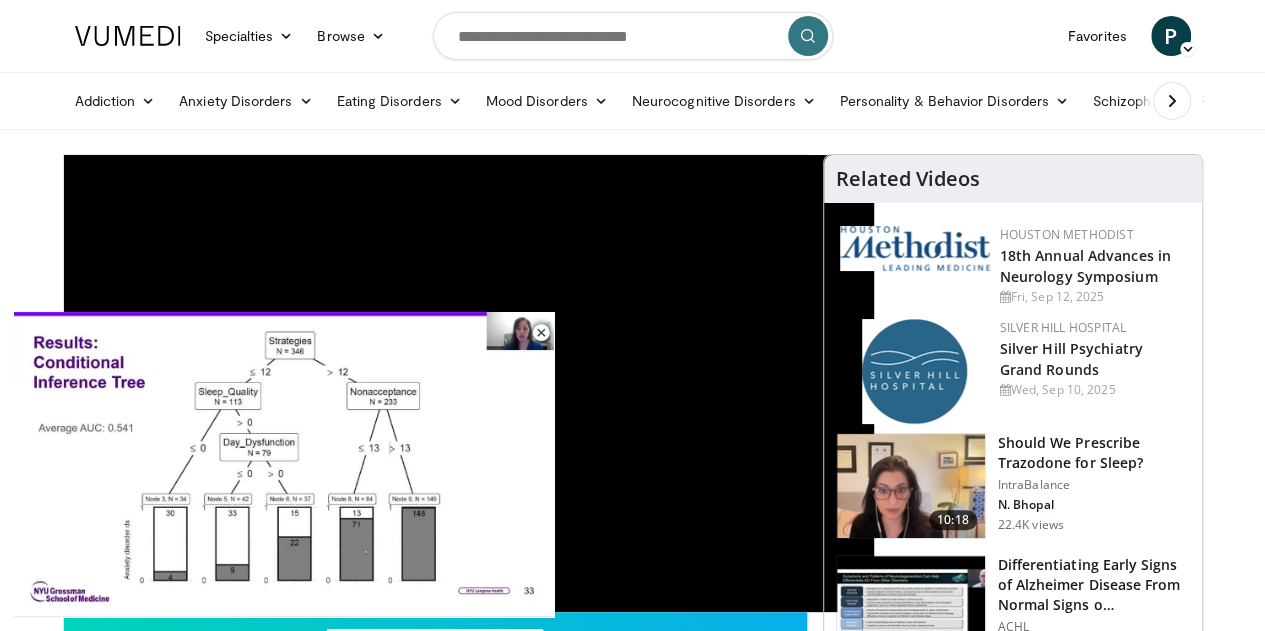 scroll, scrollTop: 552, scrollLeft: 0, axis: vertical 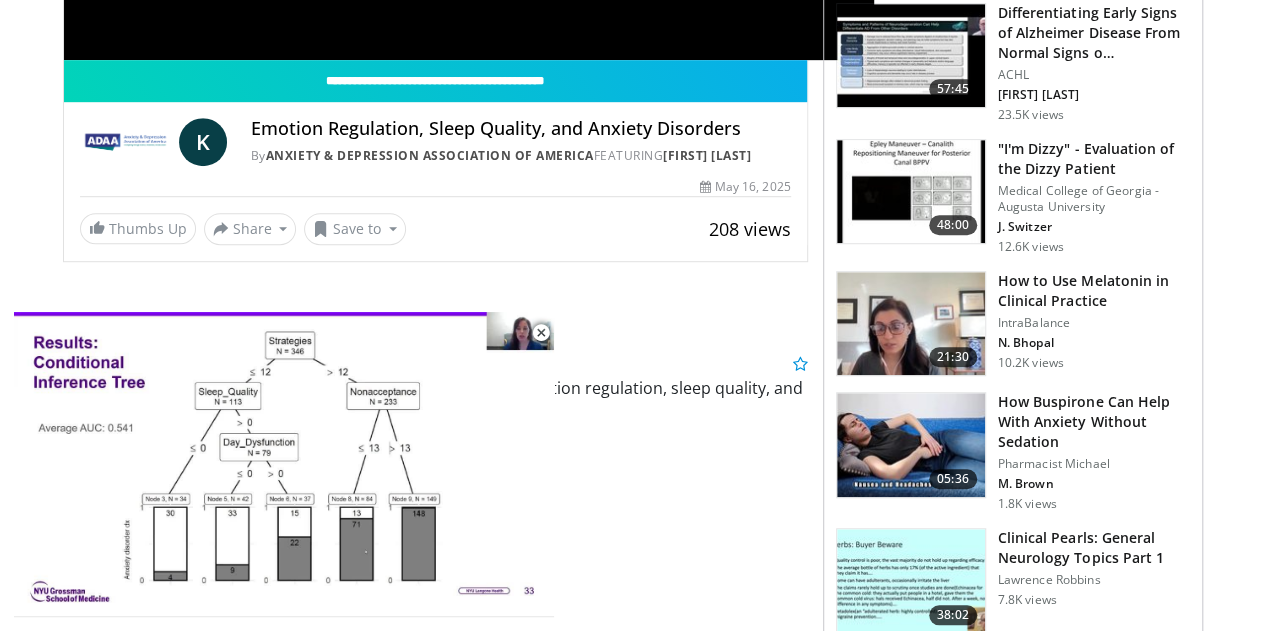 click on "12.6K views" at bounding box center [1094, 247] 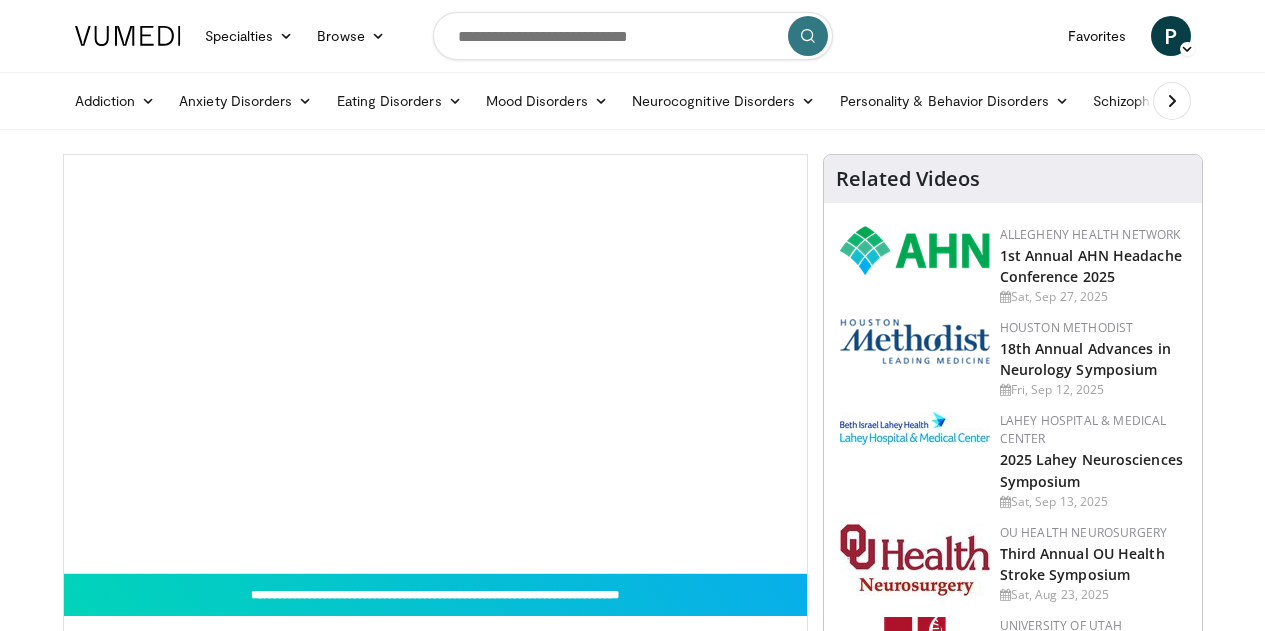 scroll, scrollTop: 0, scrollLeft: 0, axis: both 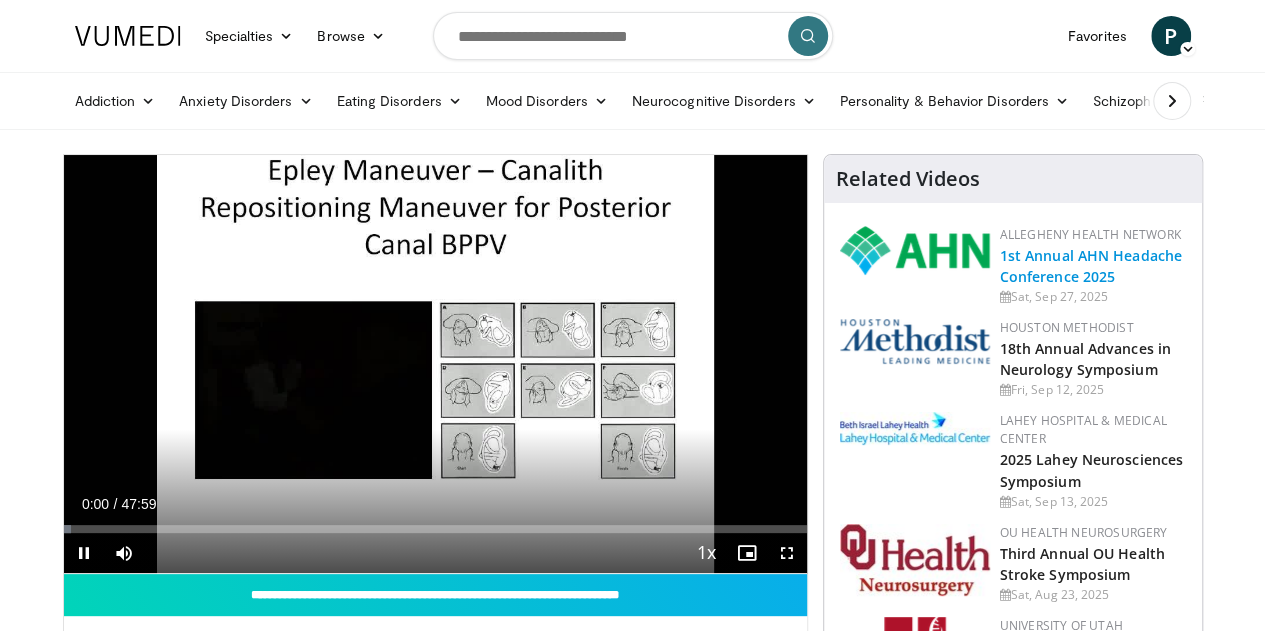 click on "1st Annual AHN Headache Conference 2025" at bounding box center [1091, 266] 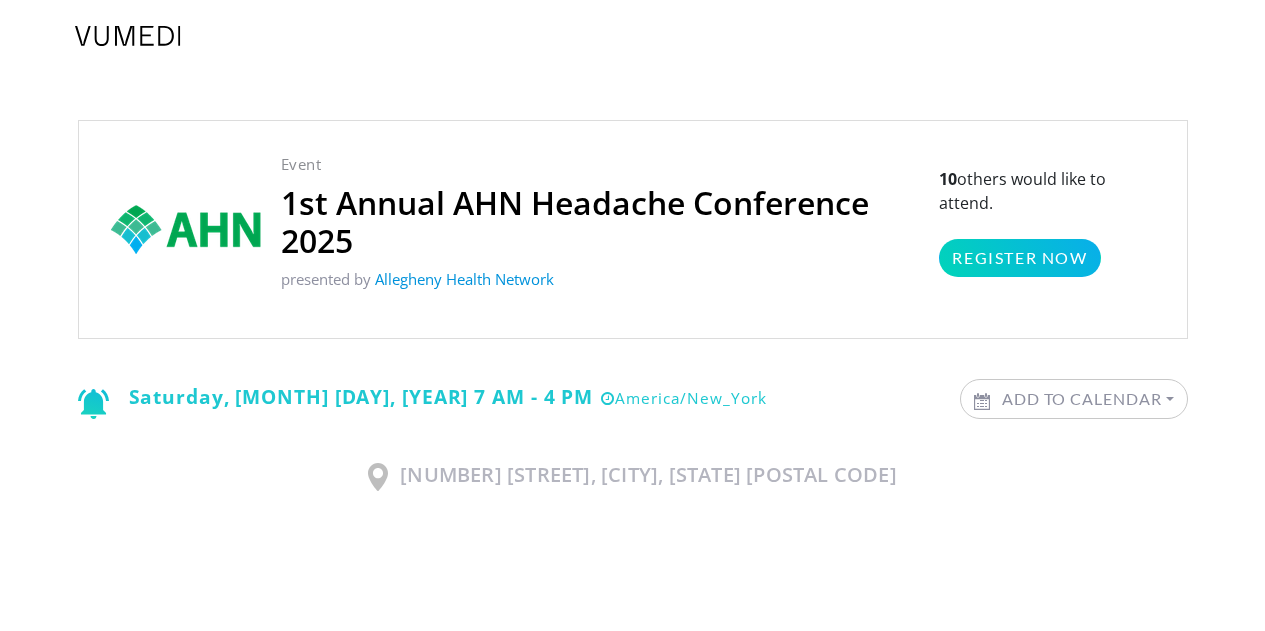 scroll, scrollTop: 0, scrollLeft: 0, axis: both 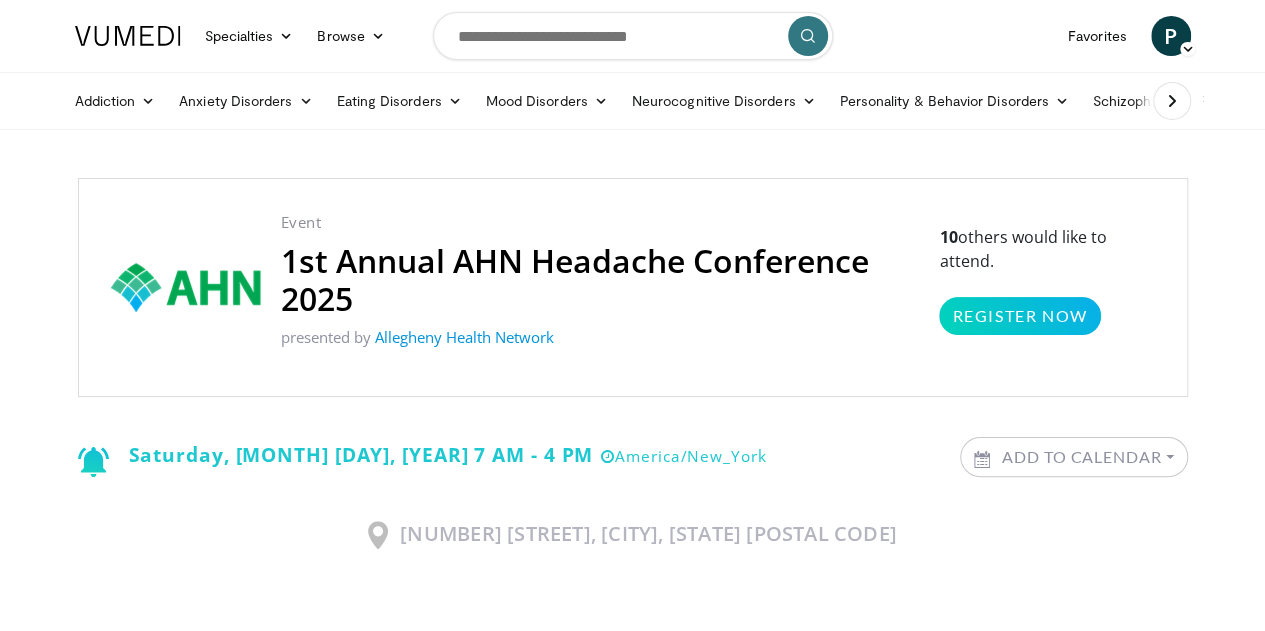 drag, startPoint x: 0, startPoint y: 0, endPoint x: 1156, endPoint y: 267, distance: 1186.4337 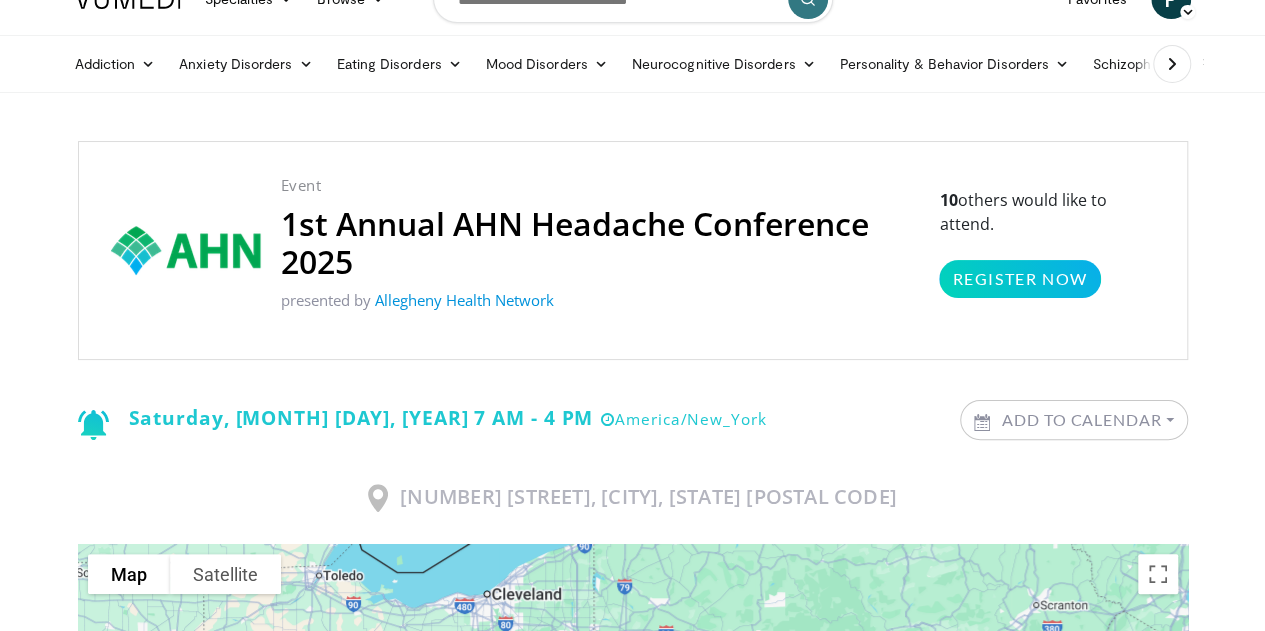 scroll, scrollTop: 38, scrollLeft: 0, axis: vertical 